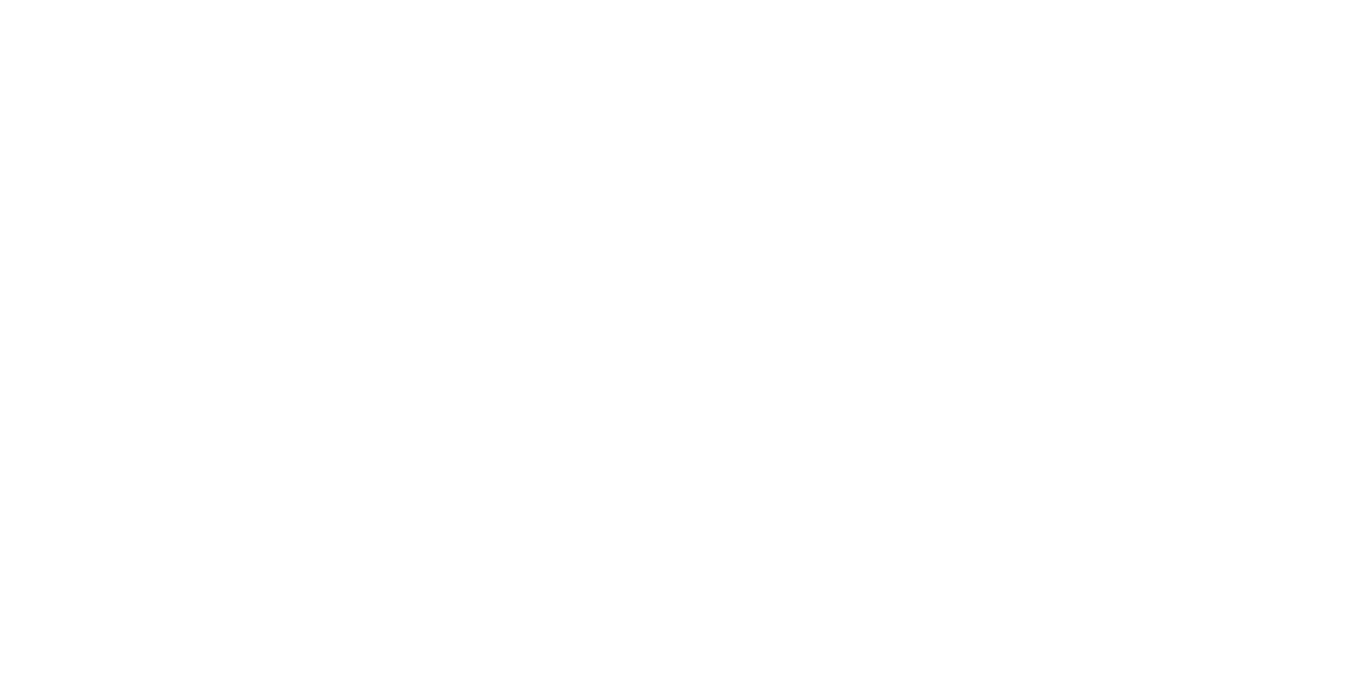 scroll, scrollTop: 0, scrollLeft: 0, axis: both 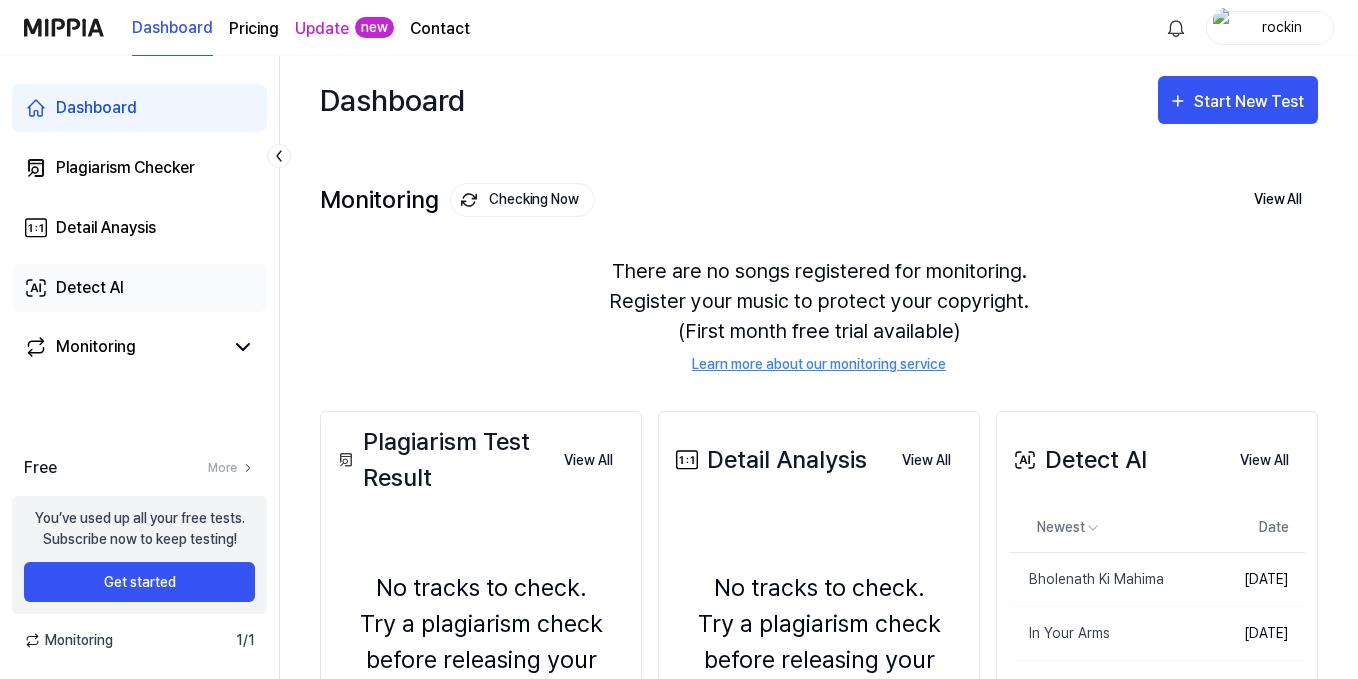 click on "Detect AI" at bounding box center (90, 288) 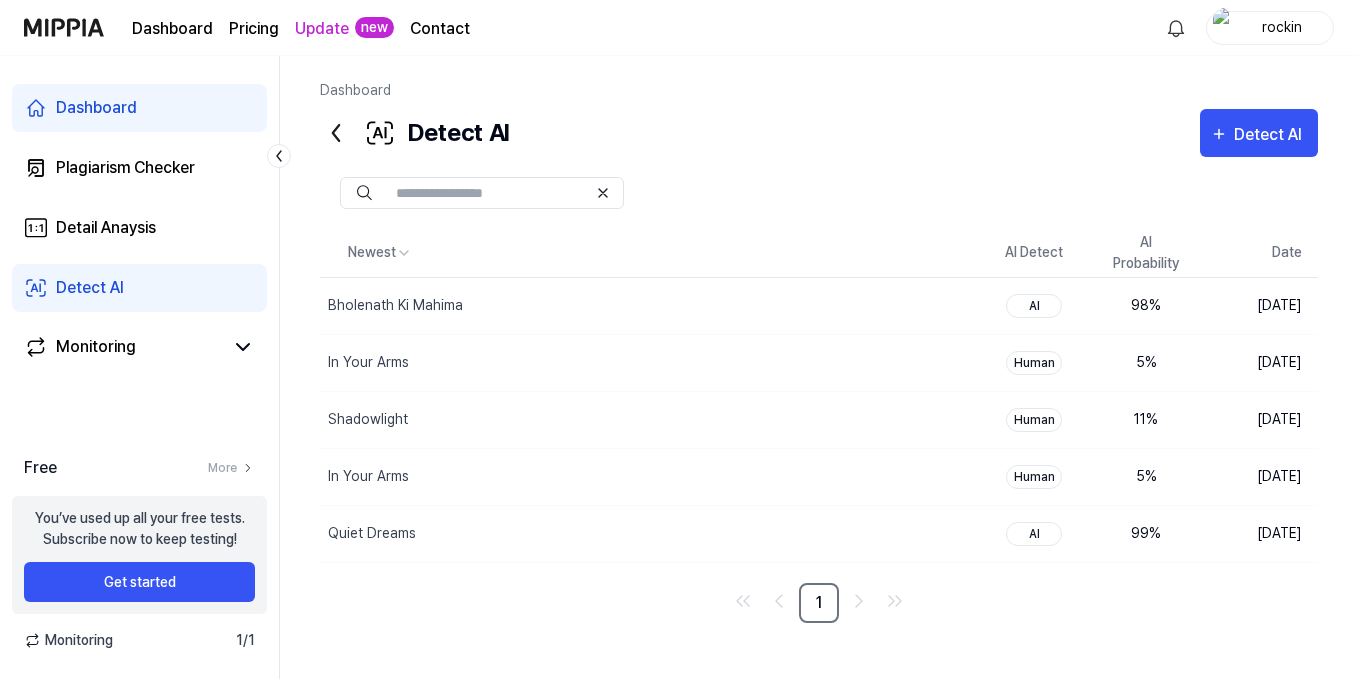 click at bounding box center [819, 193] 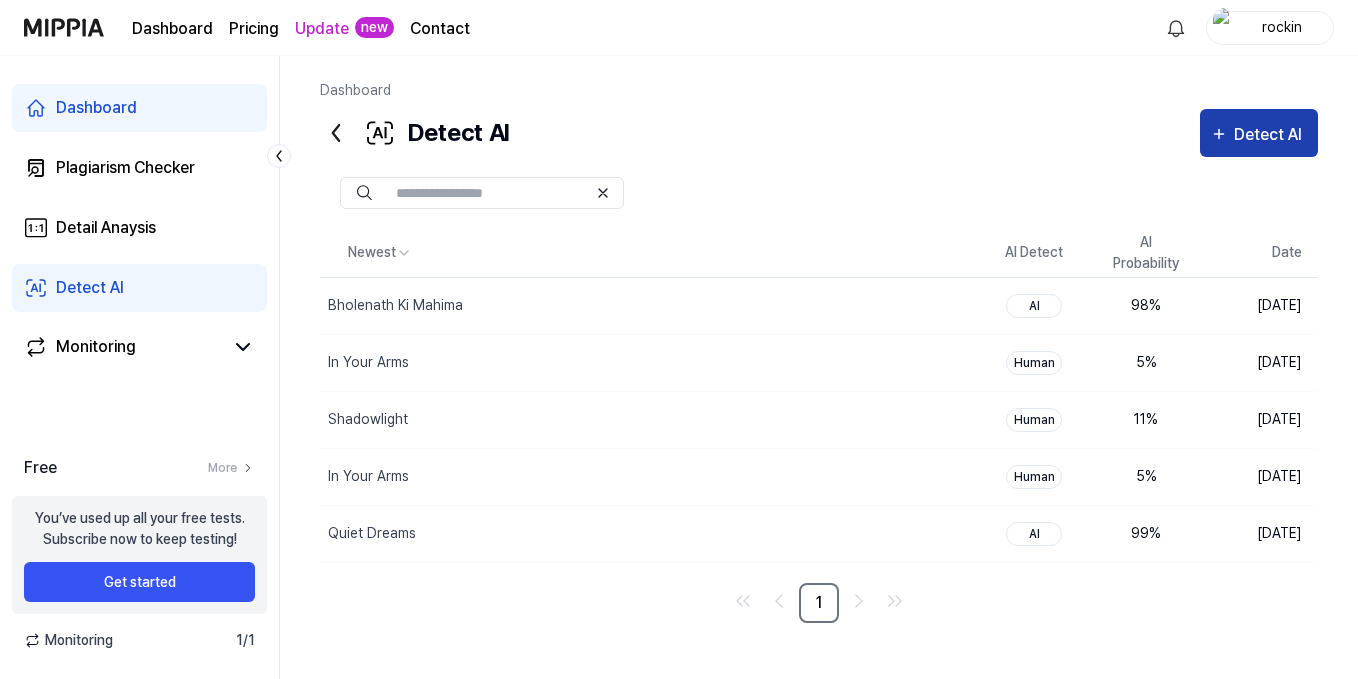 click 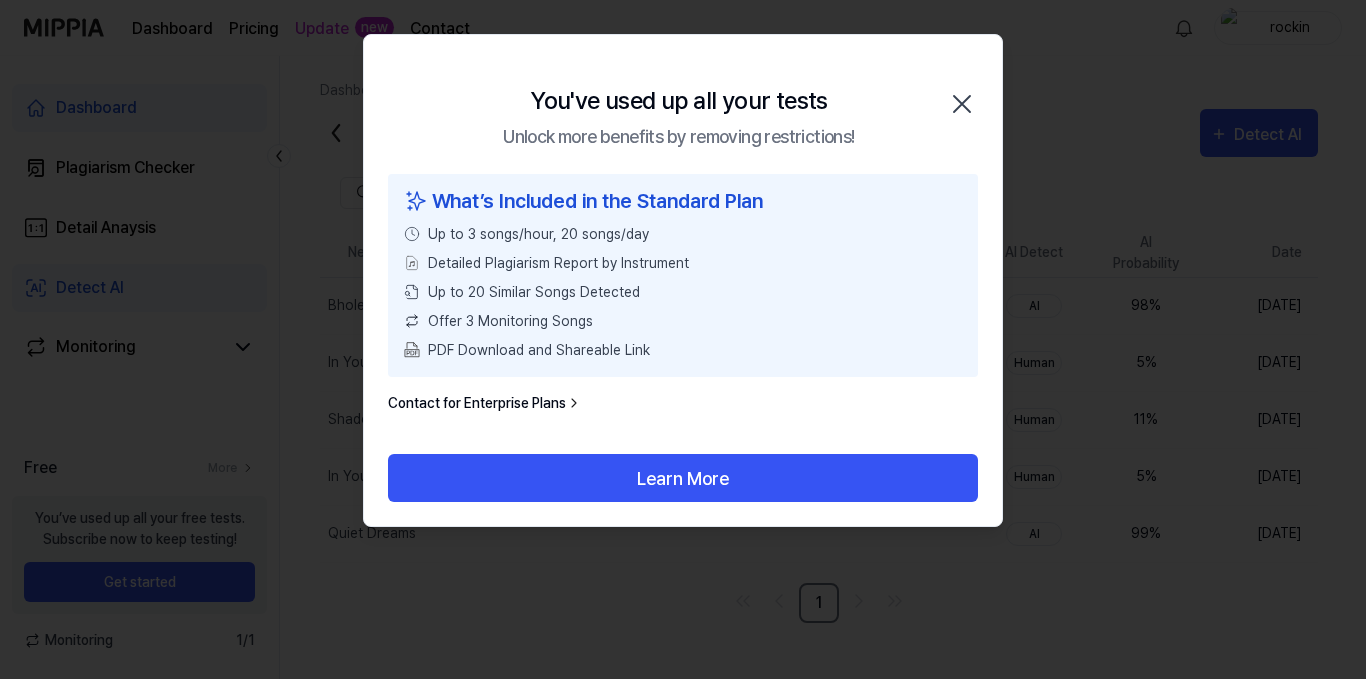 click 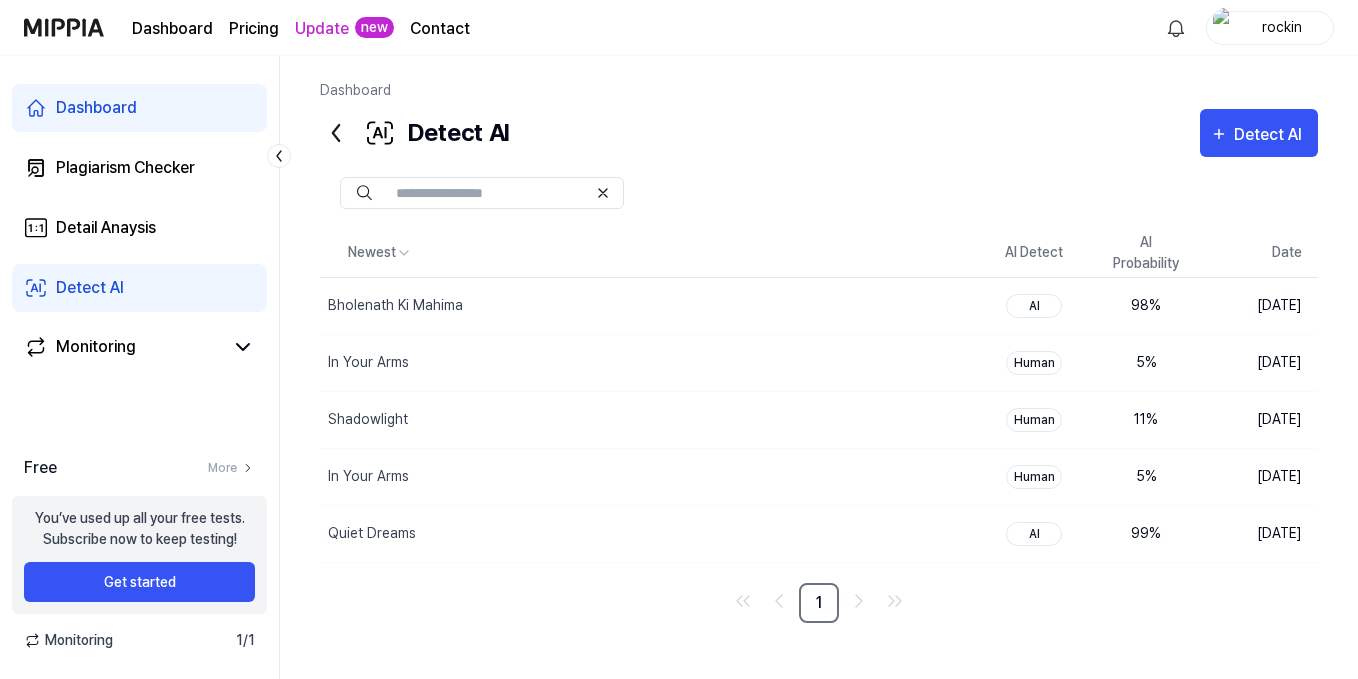 click on "rockin" at bounding box center (1270, 28) 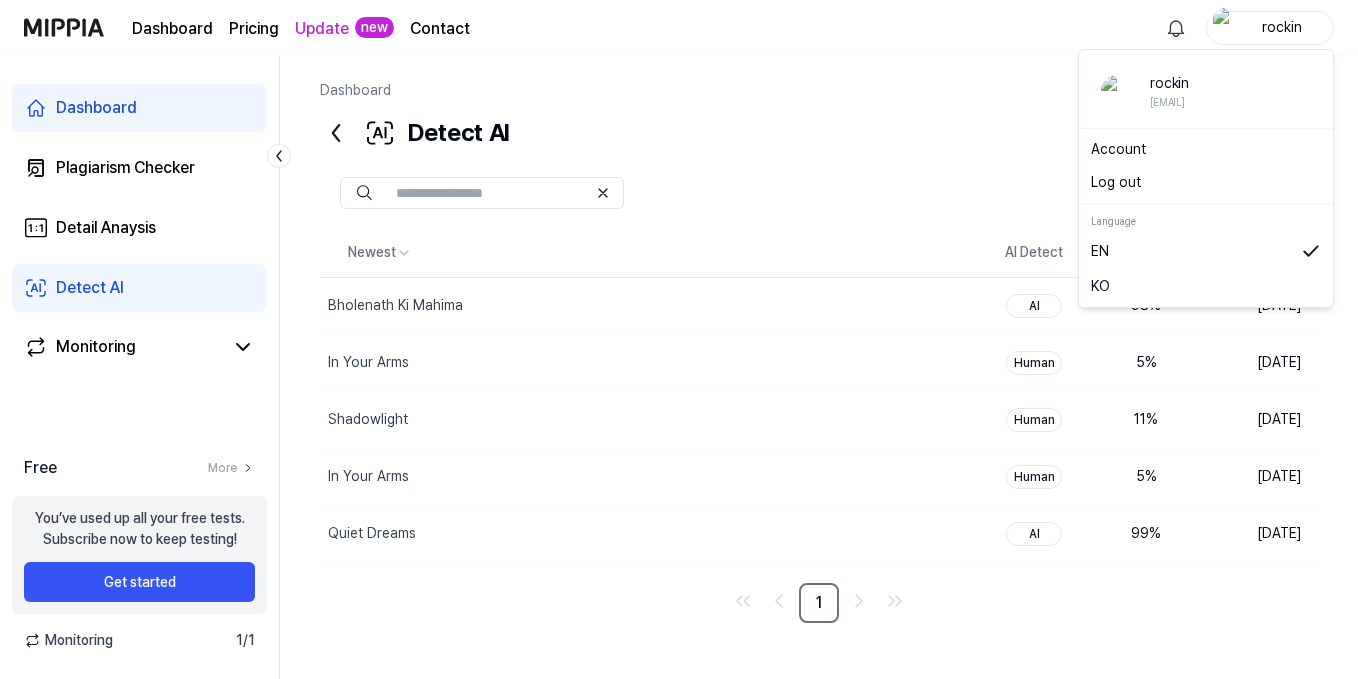 click on "Log out" at bounding box center [1206, 182] 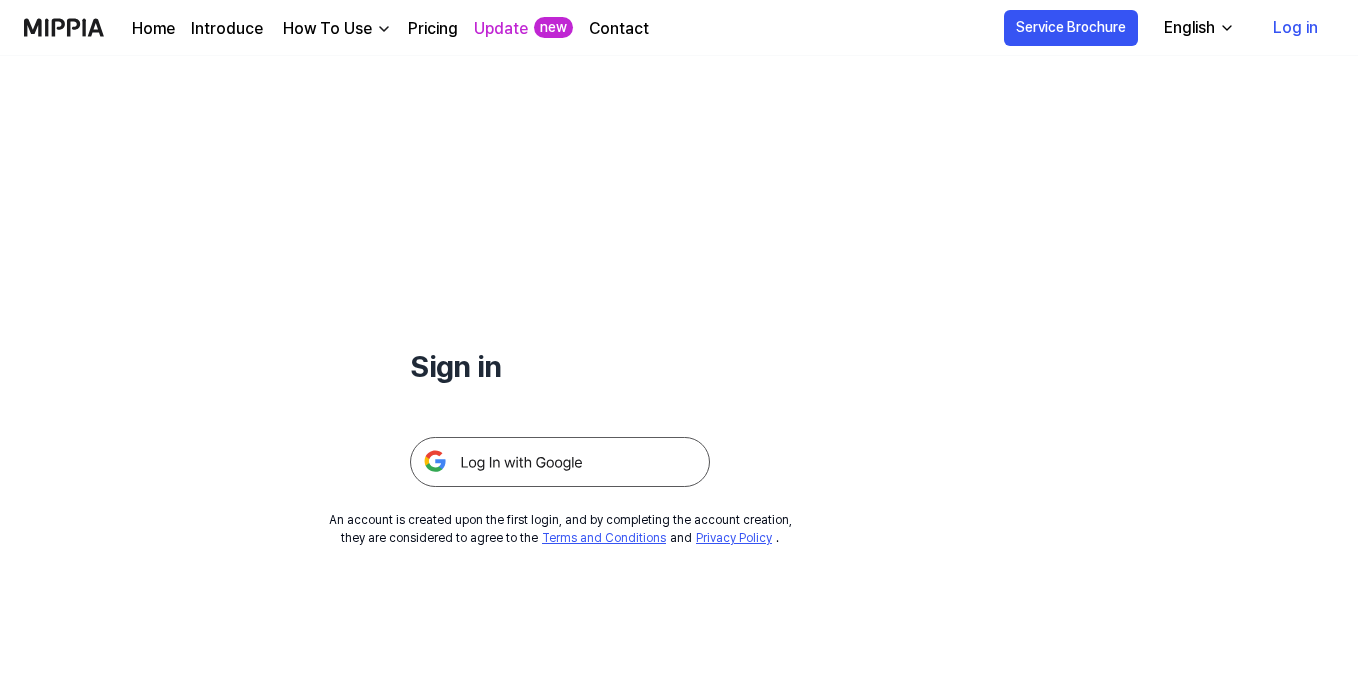 scroll, scrollTop: 0, scrollLeft: 0, axis: both 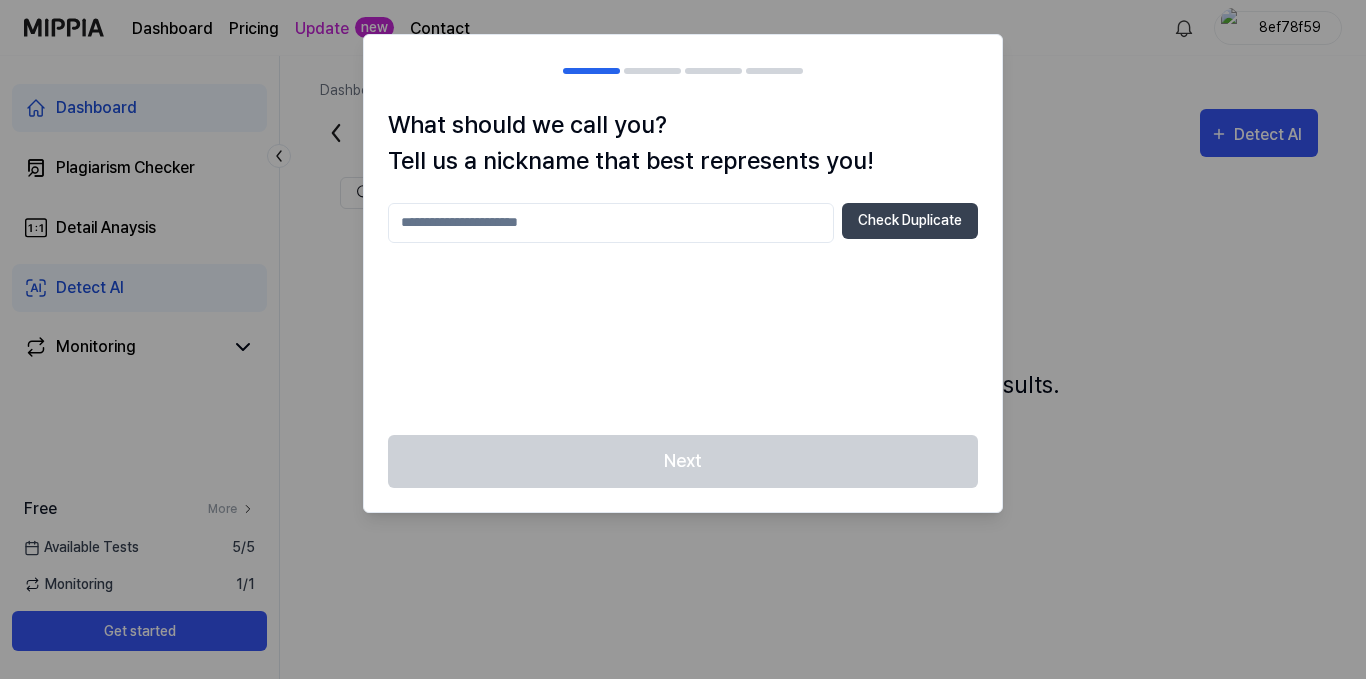 click at bounding box center (611, 223) 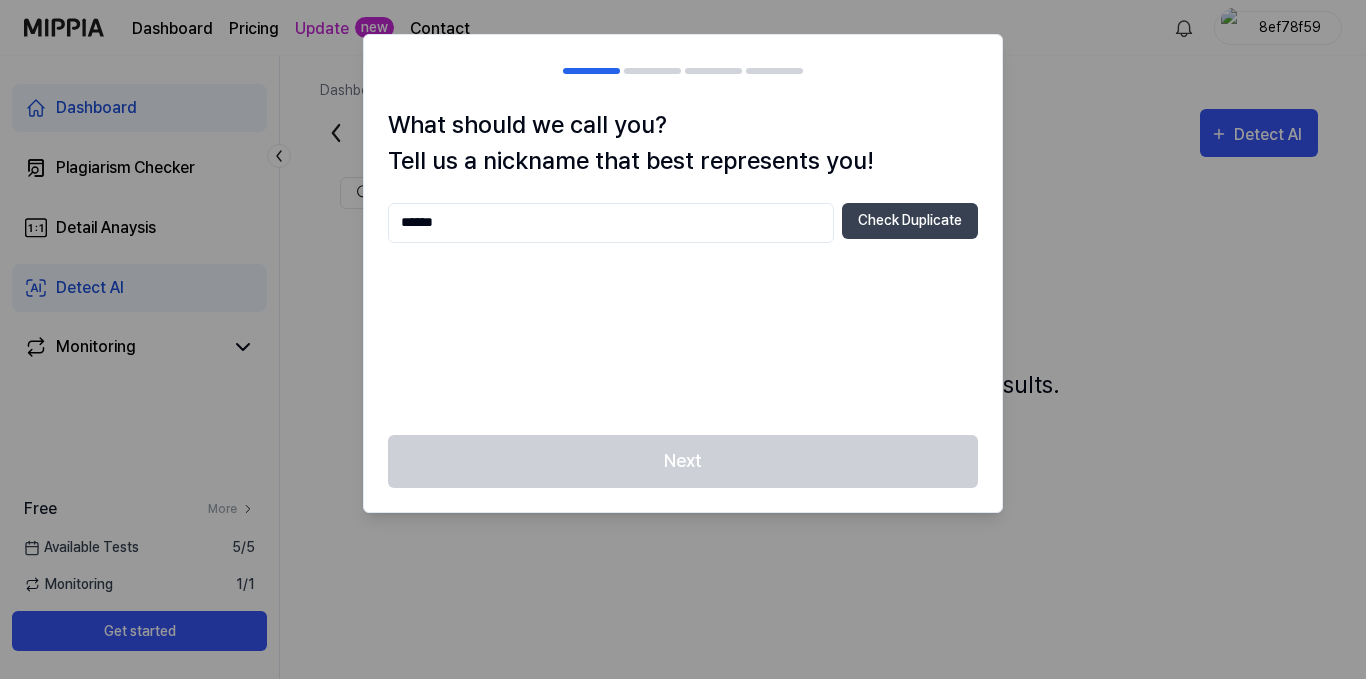 type on "******" 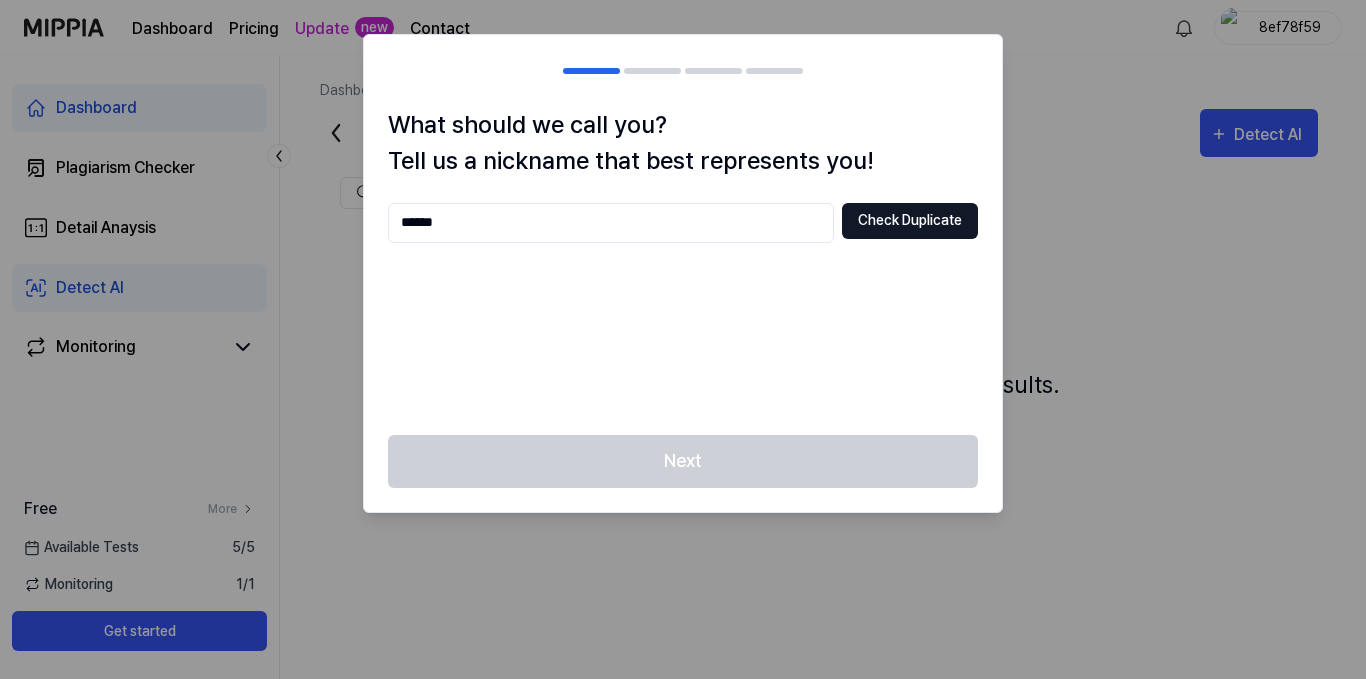 click on "Check Duplicate" at bounding box center [910, 221] 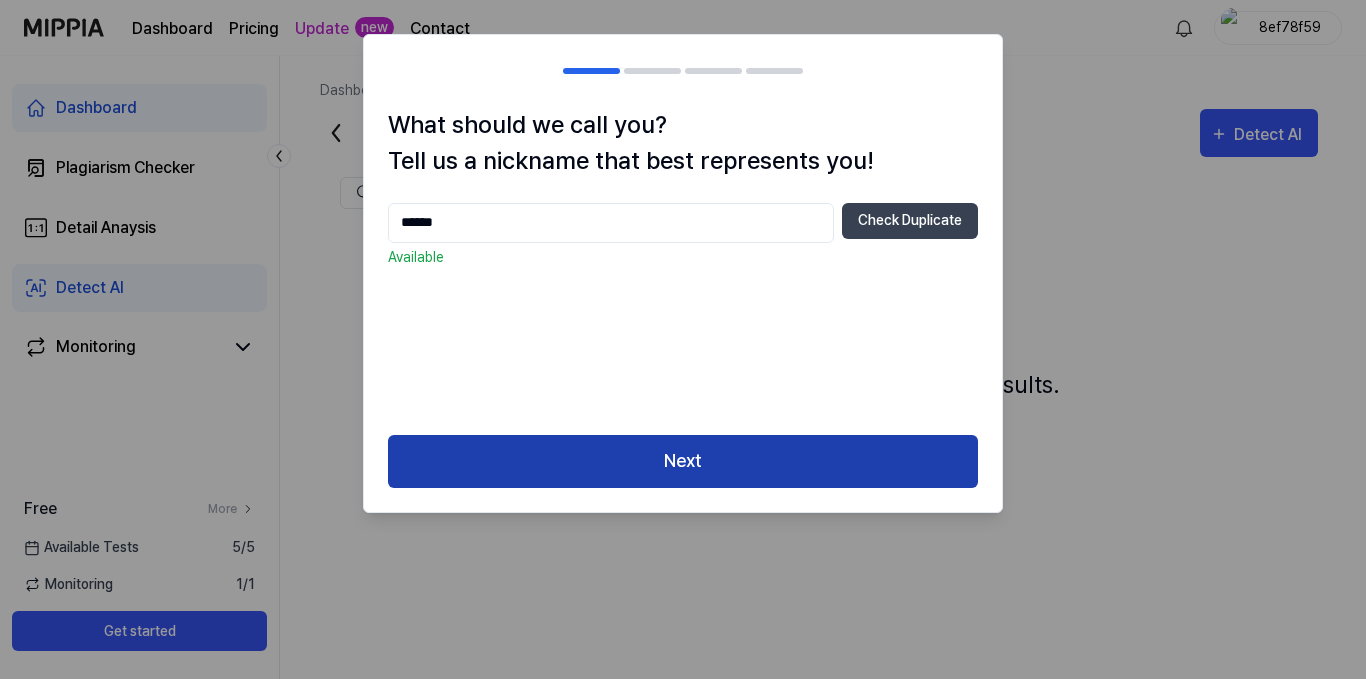 click on "Next" at bounding box center [683, 461] 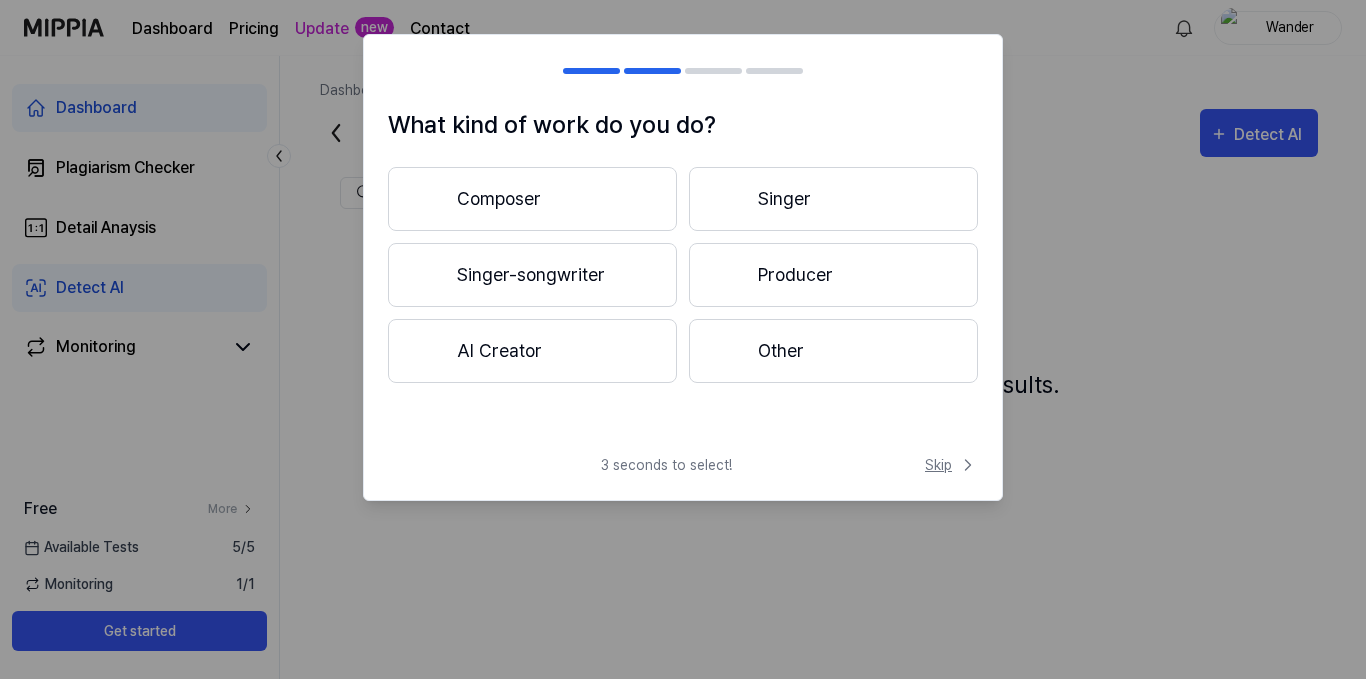 click on "Skip" at bounding box center (951, 465) 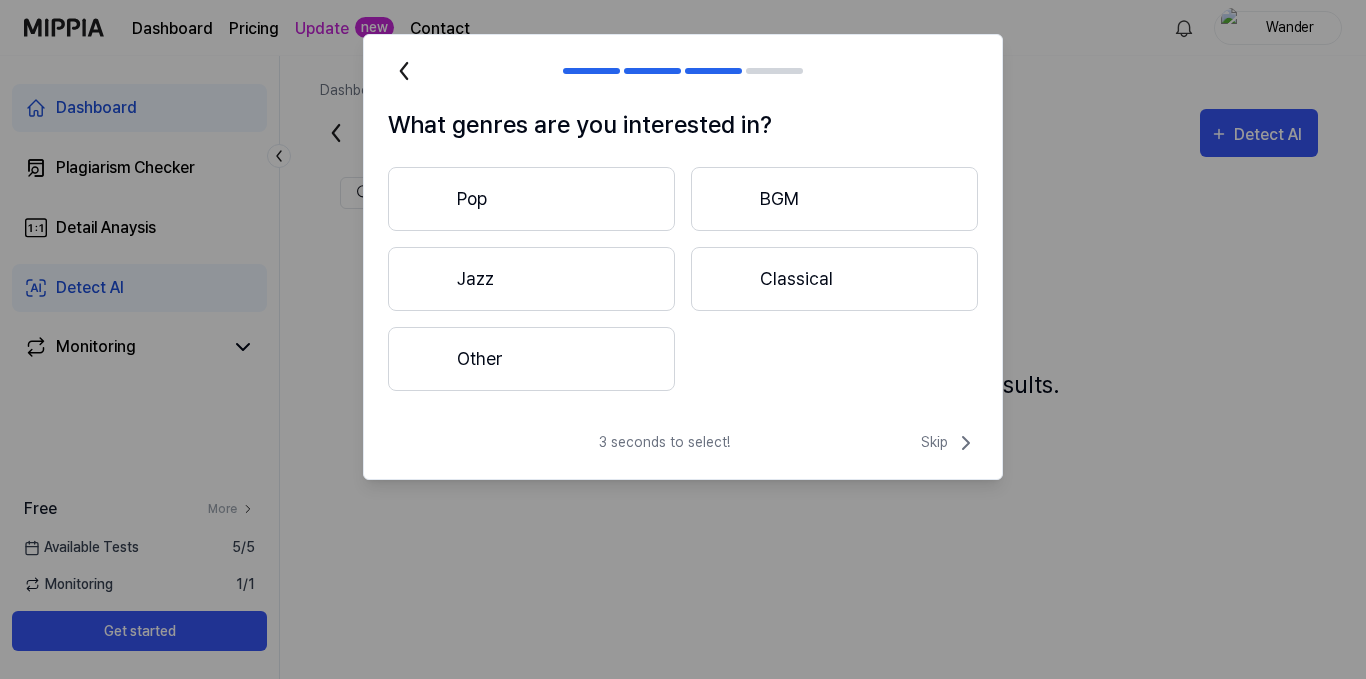 click on "3 seconds to select! Skip" at bounding box center [683, 455] 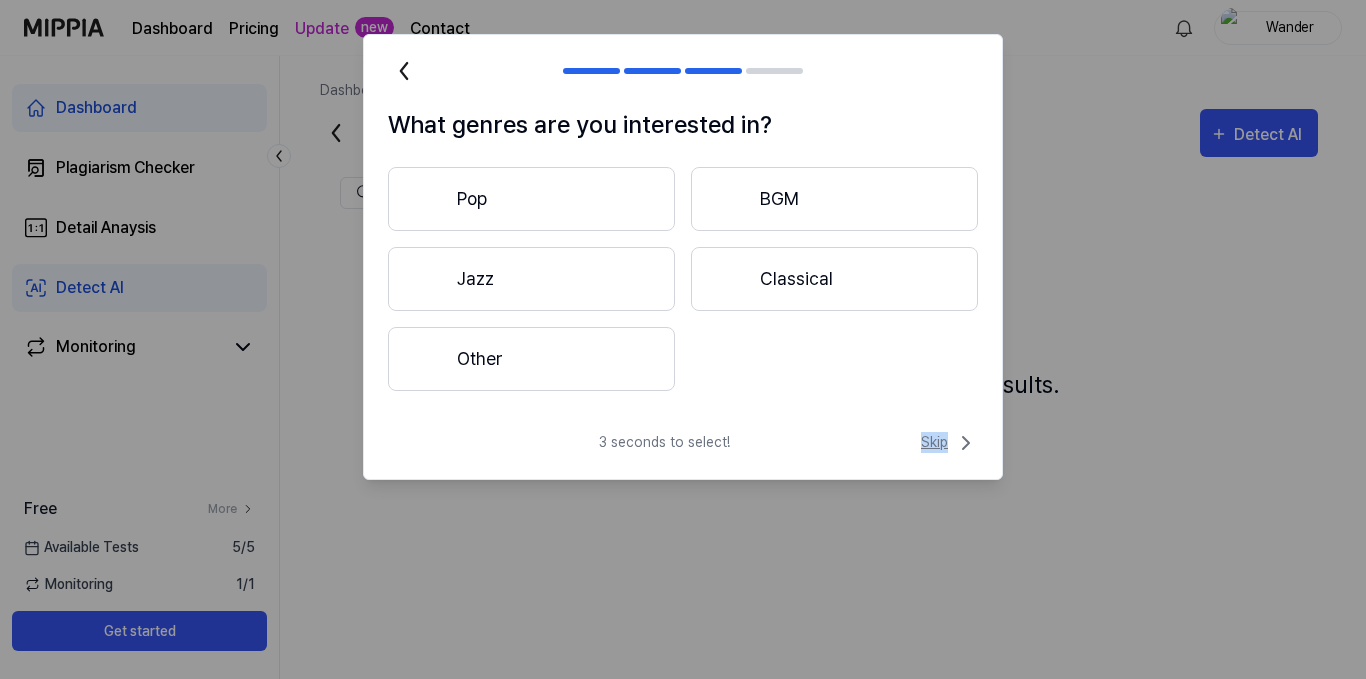 click on "Skip" at bounding box center (949, 443) 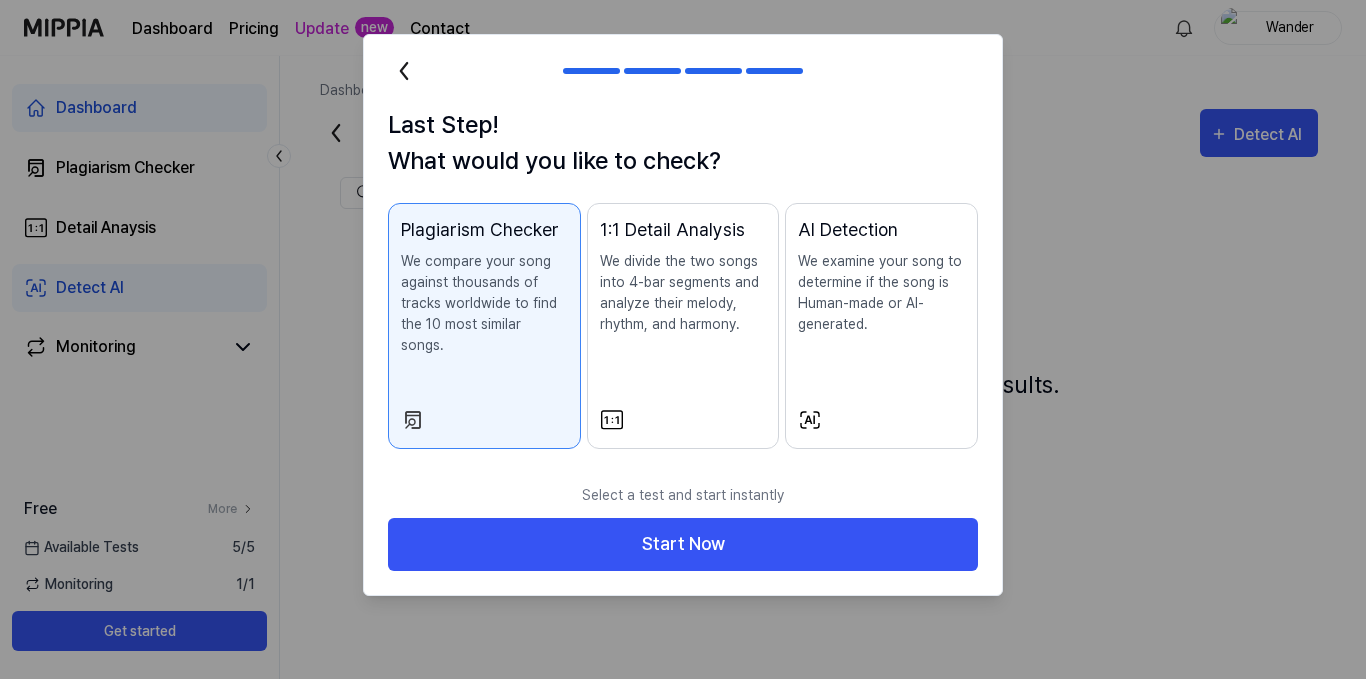 click on "We examine your song to determine if the song is Human-made or AI-generated." at bounding box center [881, 293] 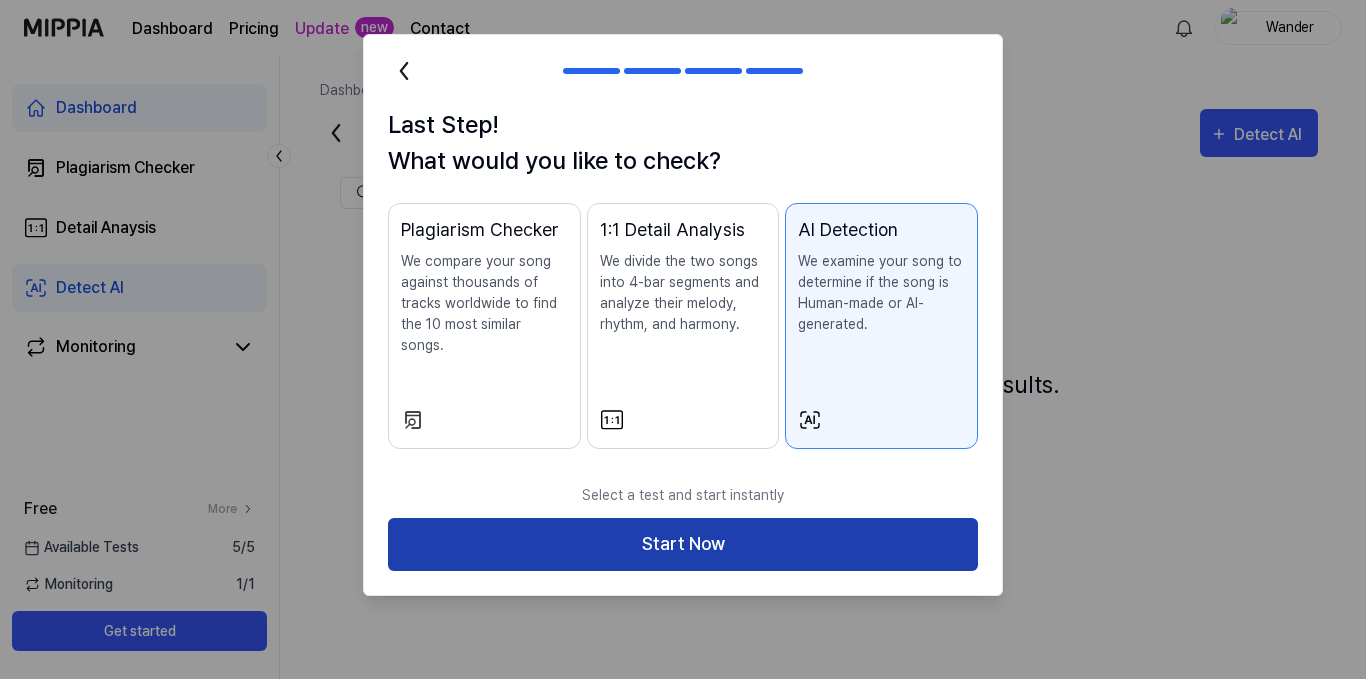 click on "Start Now" at bounding box center (683, 544) 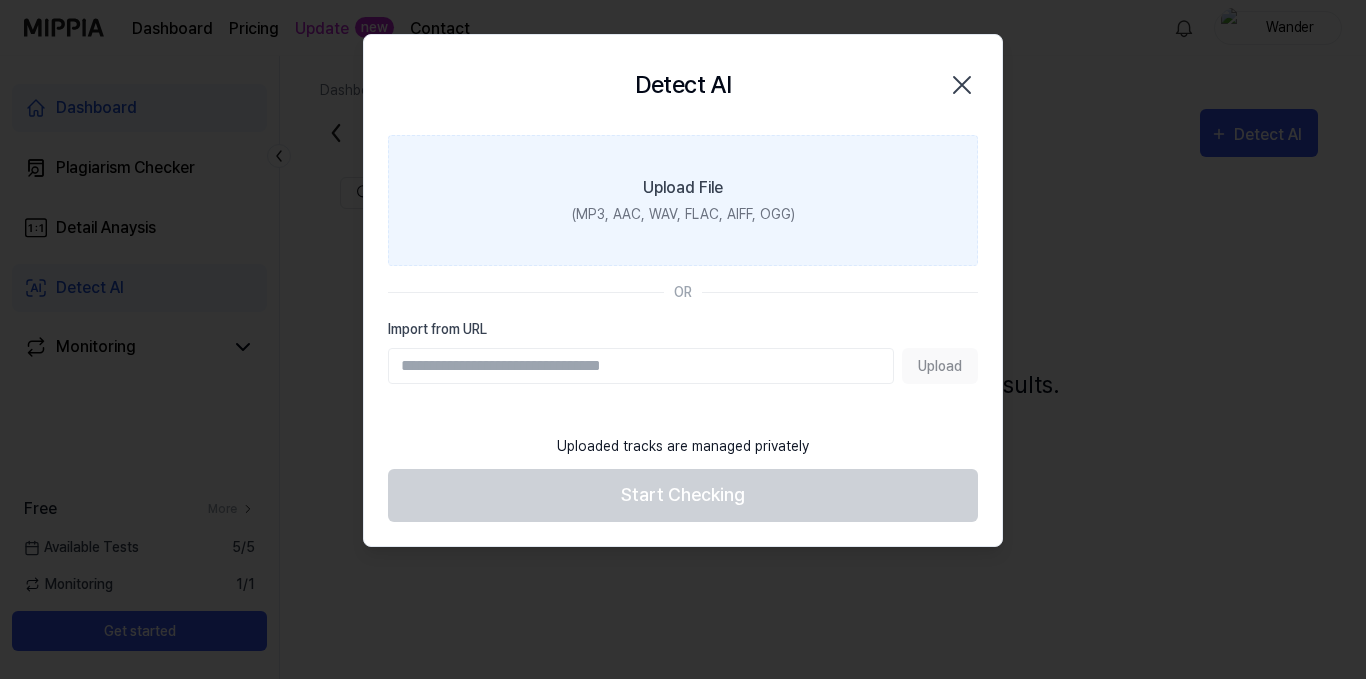click on "(MP3, AAC, WAV, FLAC, AIFF, OGG)" at bounding box center [683, 214] 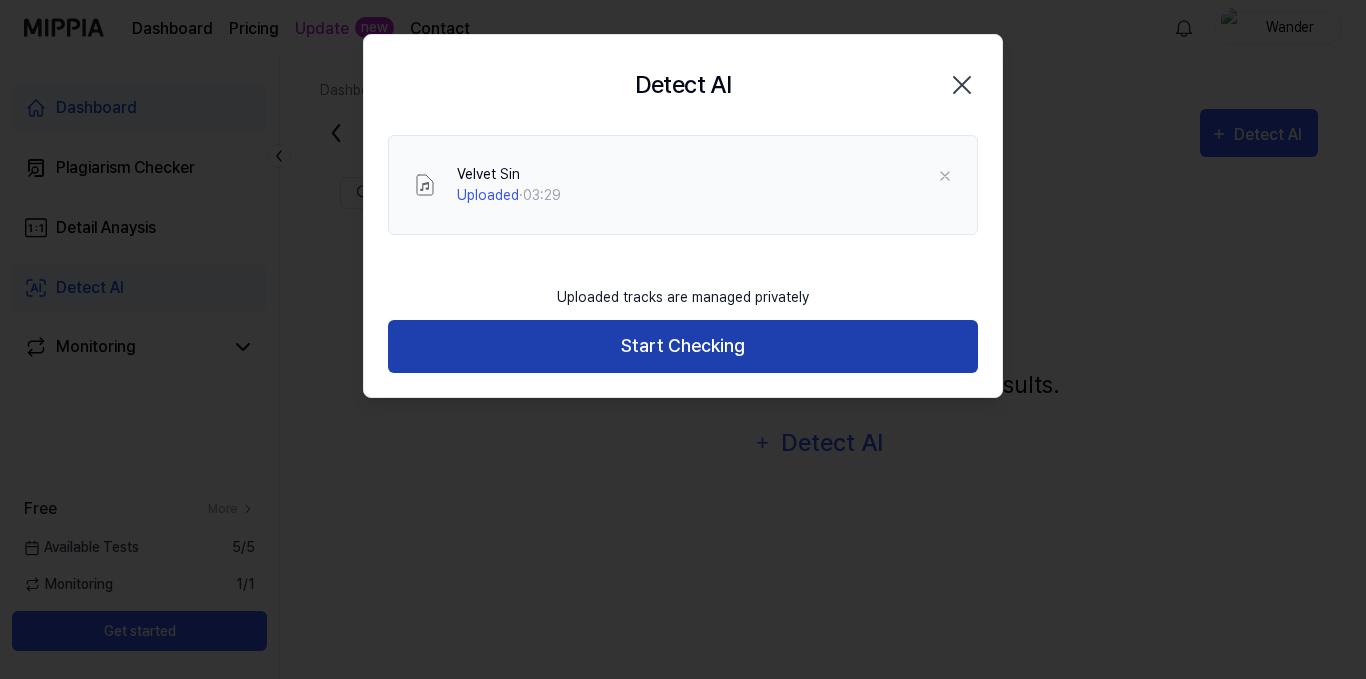 click on "Start Checking" at bounding box center [683, 346] 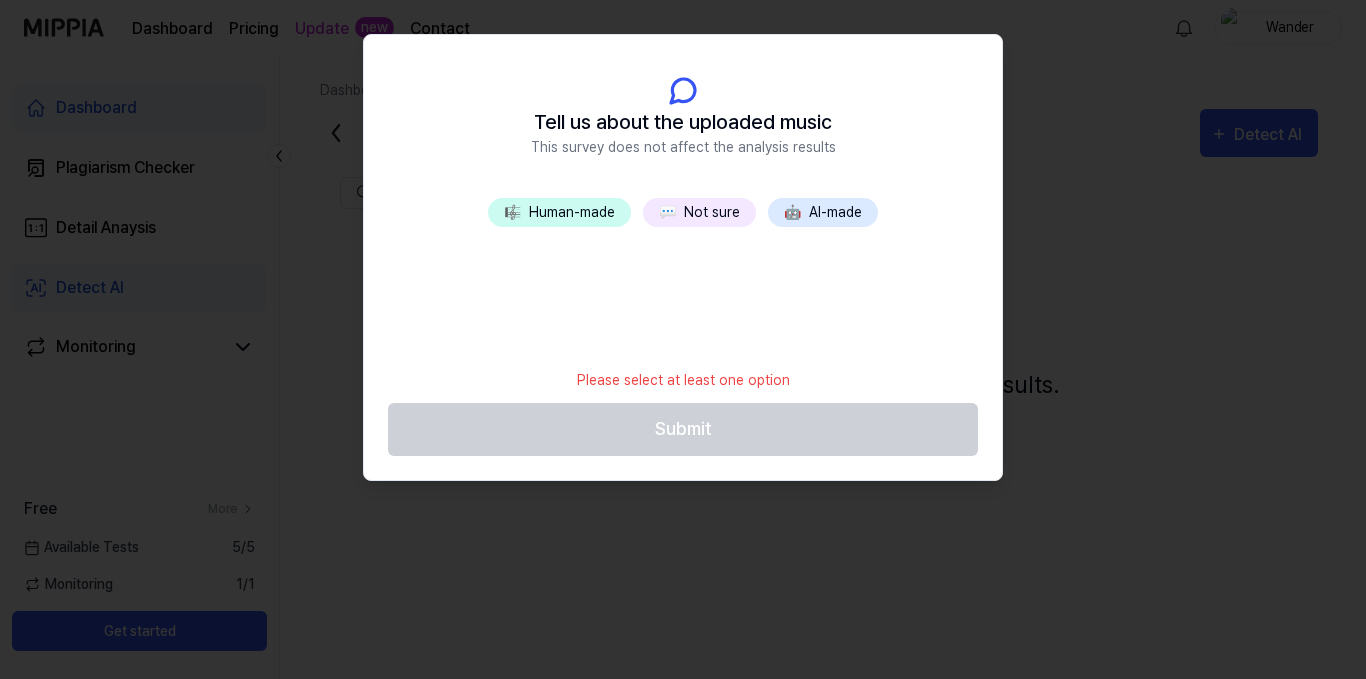 click on "💬 Not sure" at bounding box center (699, 212) 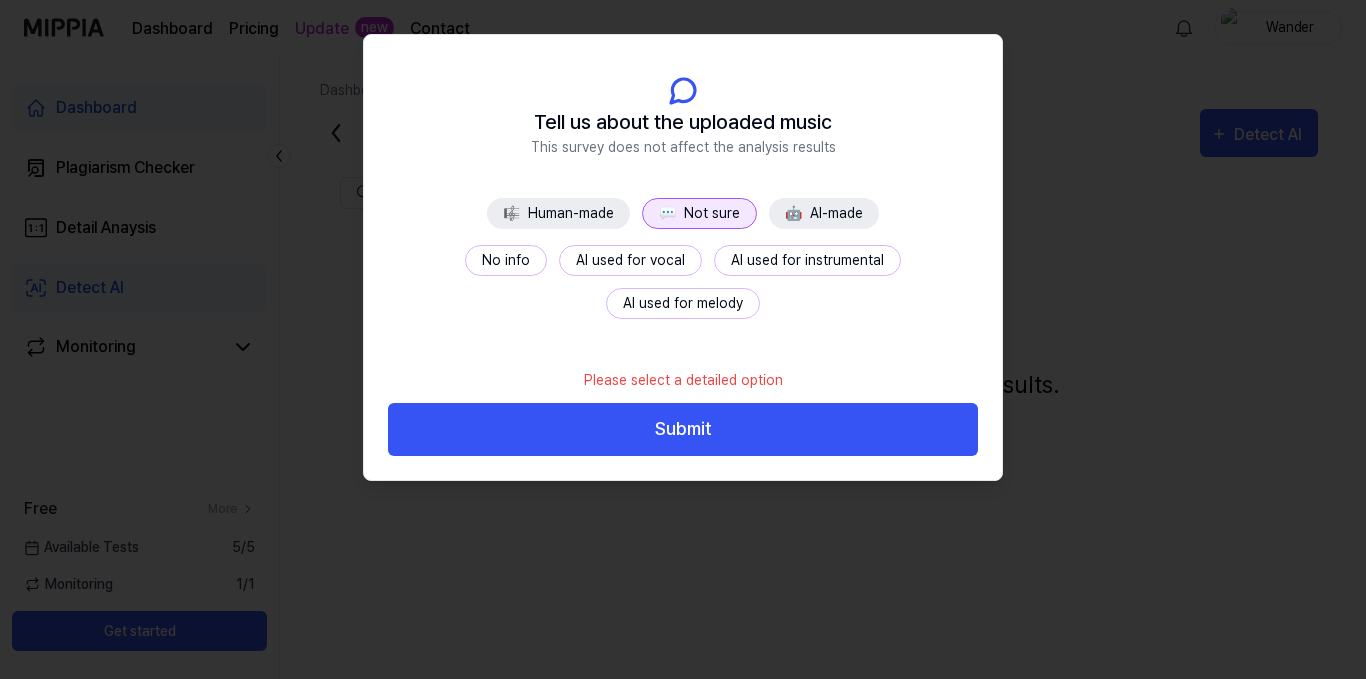 click on "No info" at bounding box center (506, 260) 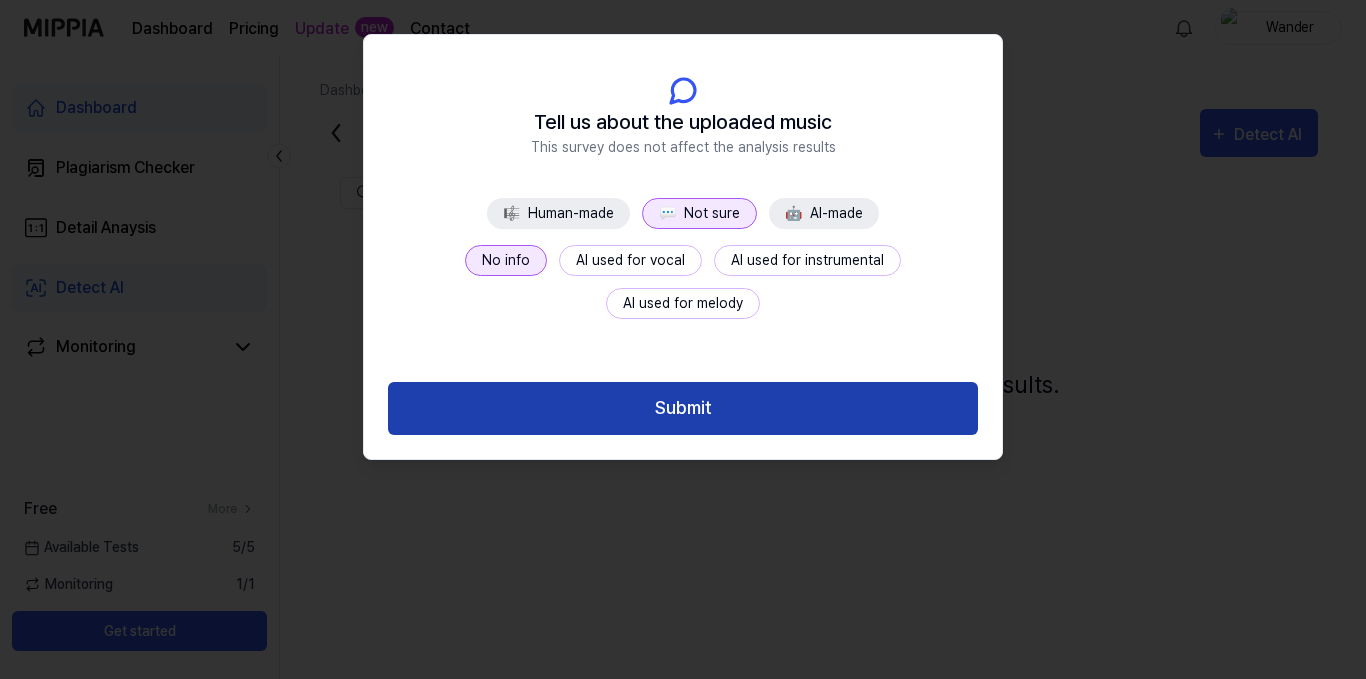 click on "Submit" at bounding box center [683, 408] 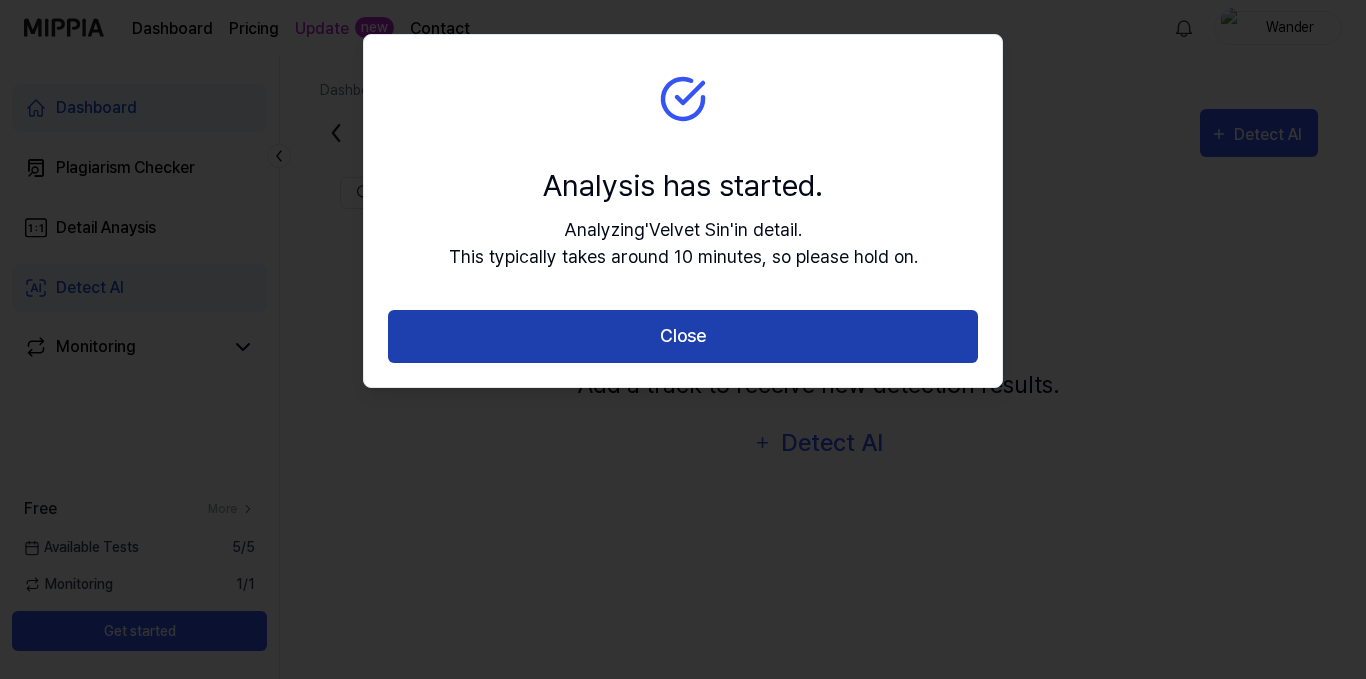 click on "Close" at bounding box center [683, 336] 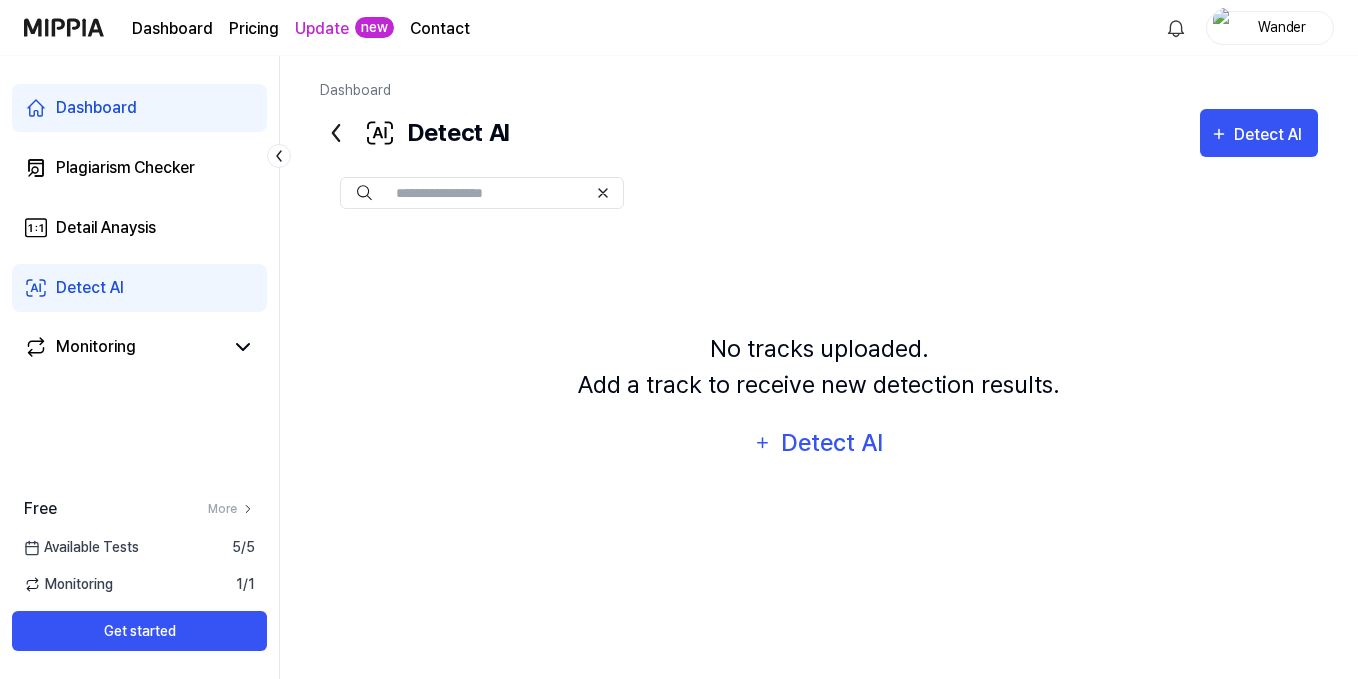 click on "Detect AI" at bounding box center (90, 288) 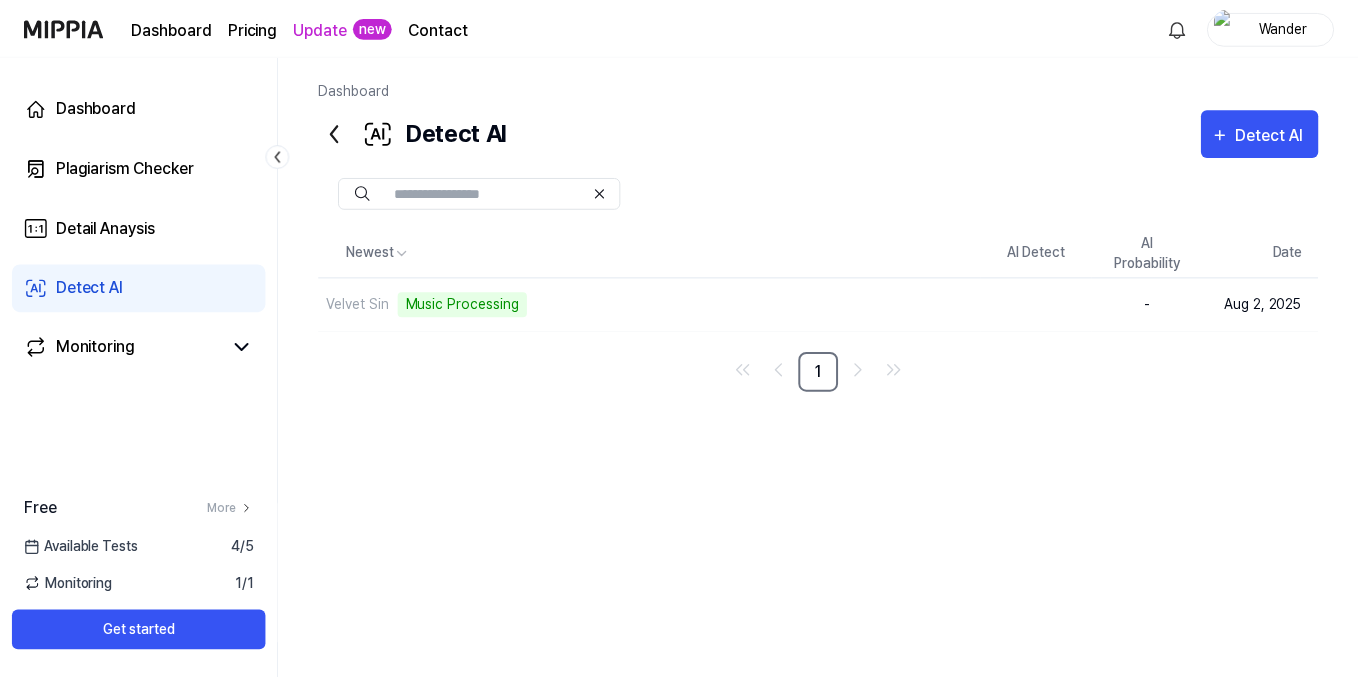 scroll, scrollTop: 0, scrollLeft: 0, axis: both 